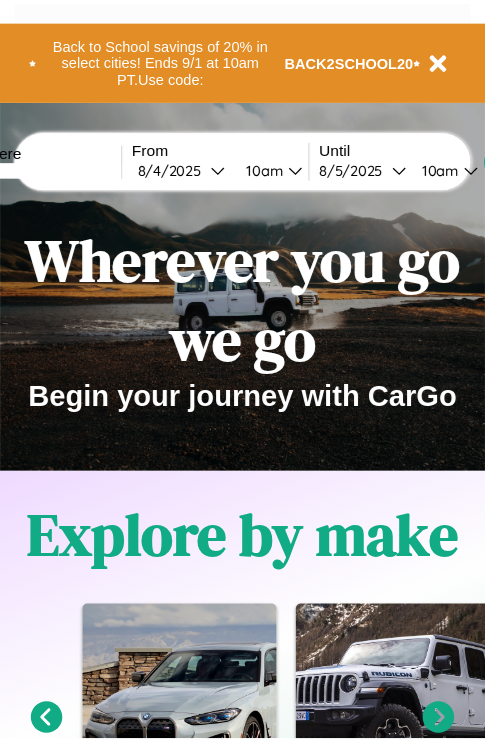 scroll, scrollTop: 0, scrollLeft: 0, axis: both 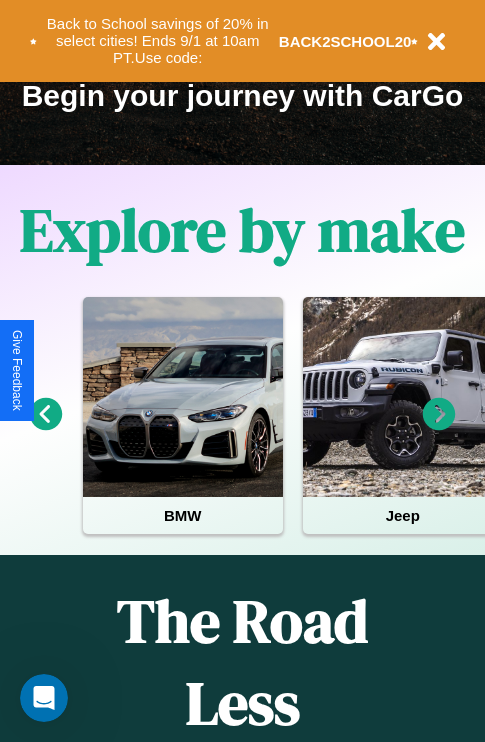click 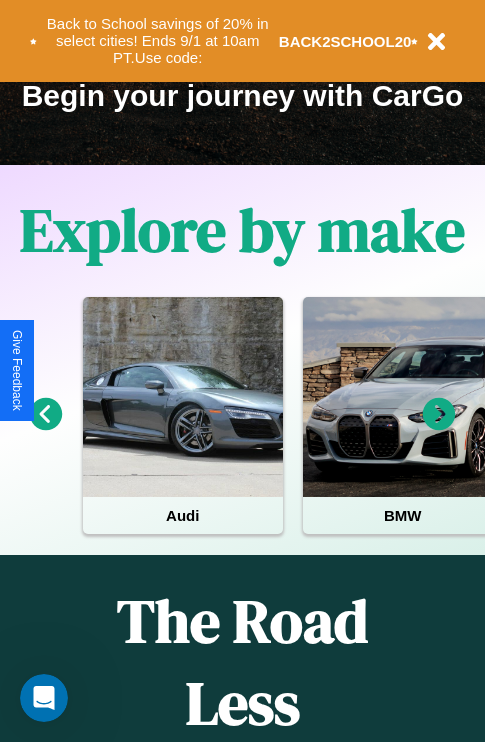 click 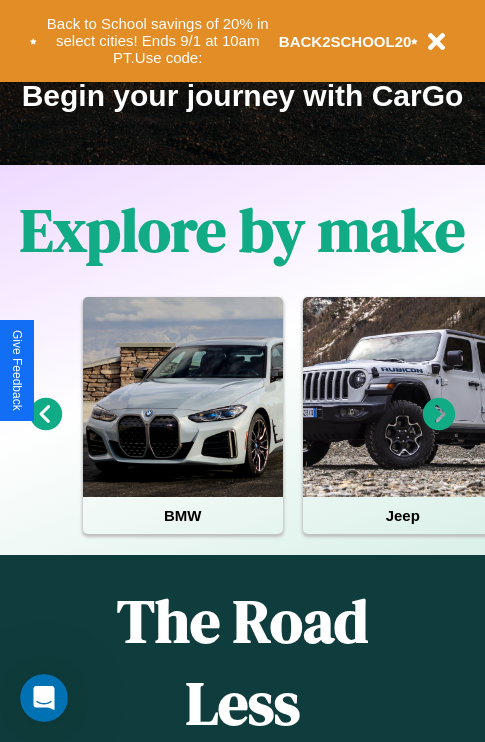 click 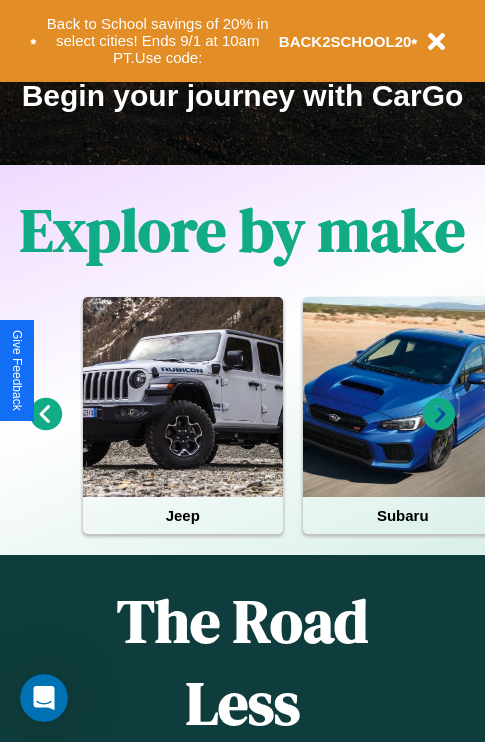 click 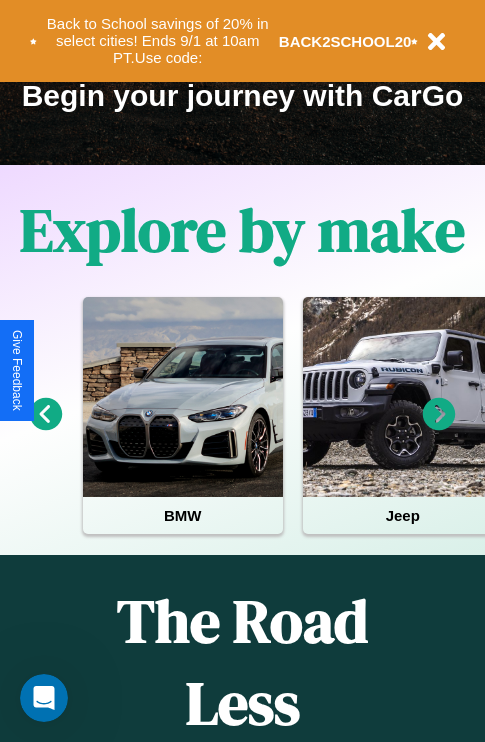 click 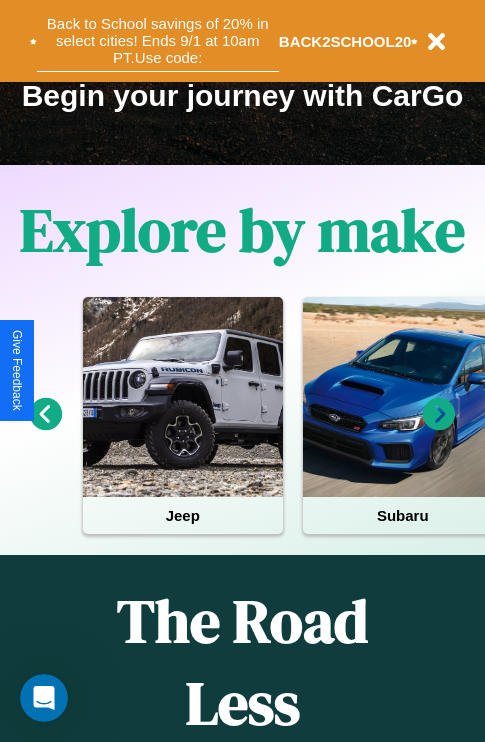 click on "Back to School savings of 20% in select cities! Ends 9/1 at 10am PT.  Use code:" at bounding box center [158, 41] 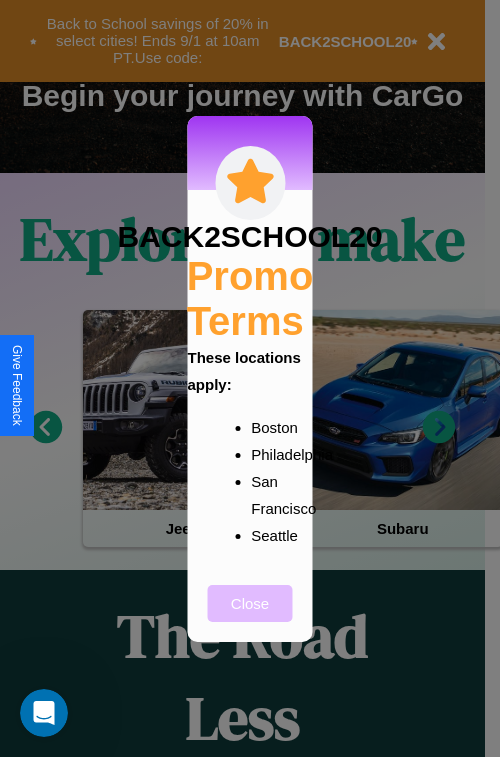 click on "Close" at bounding box center [250, 603] 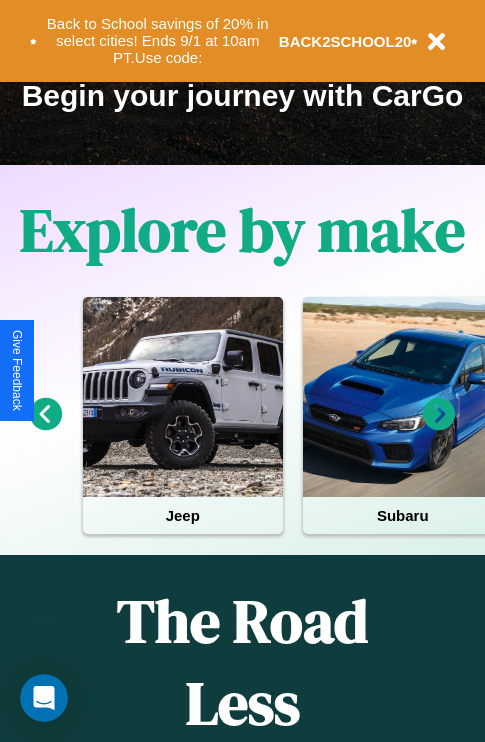 click 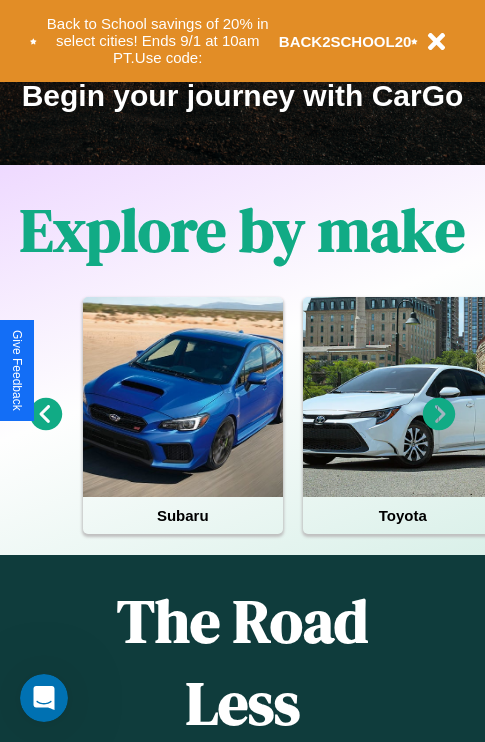 click 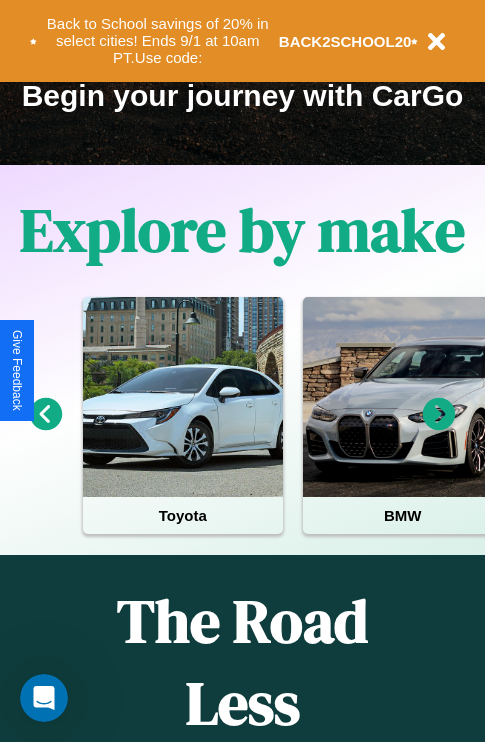 click 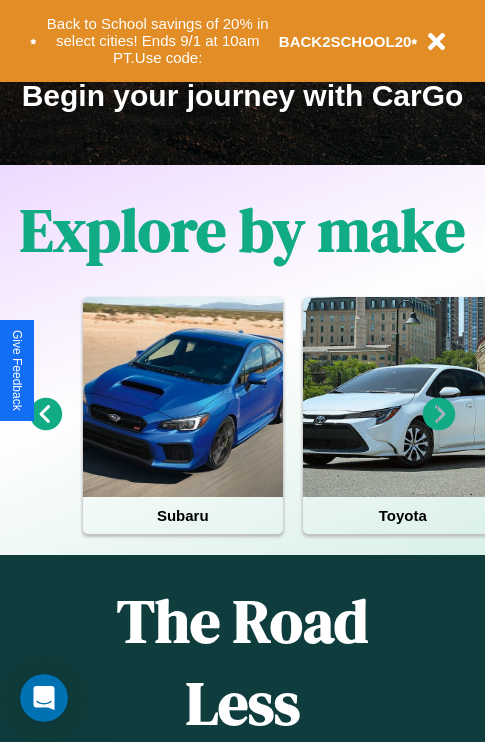 click 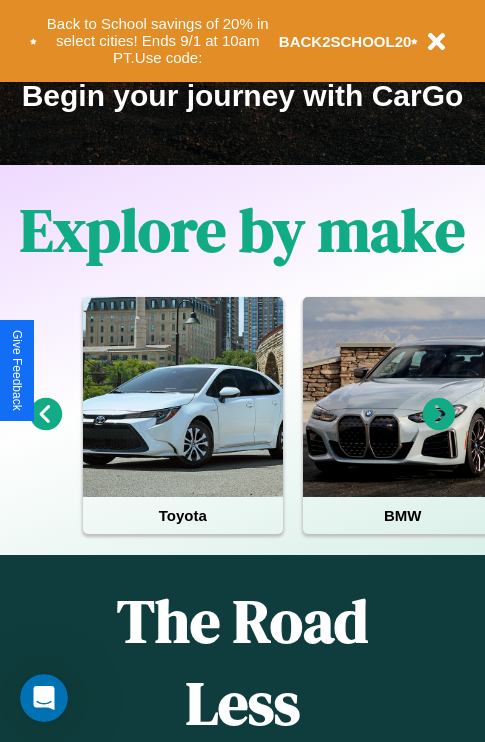 click 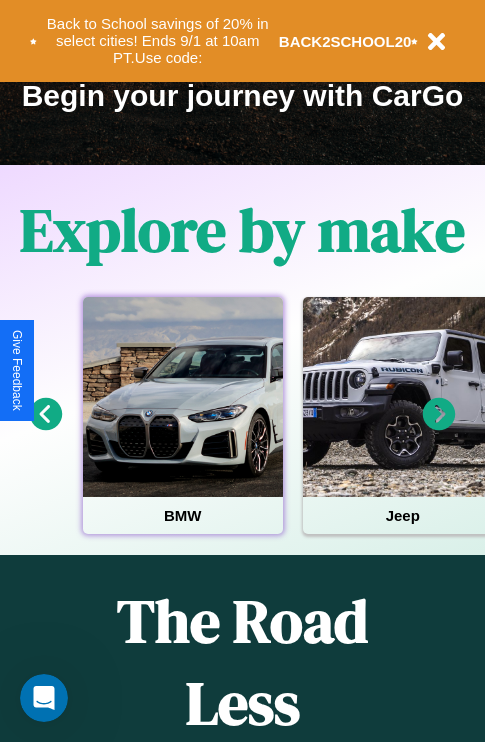 click at bounding box center [183, 397] 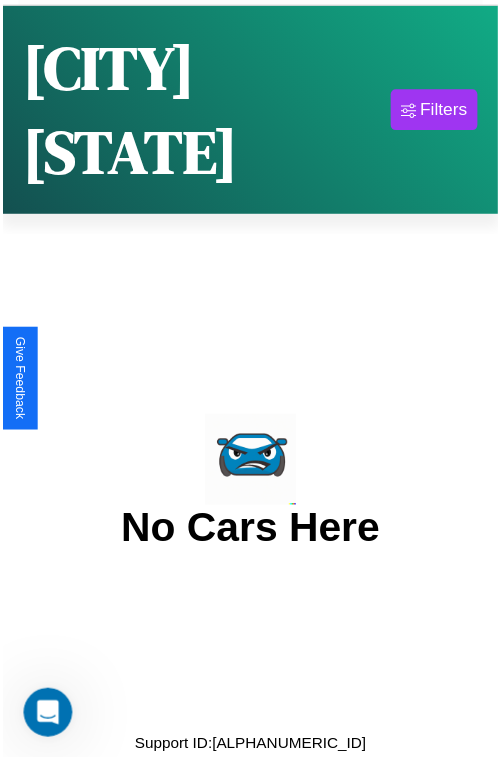 scroll, scrollTop: 0, scrollLeft: 0, axis: both 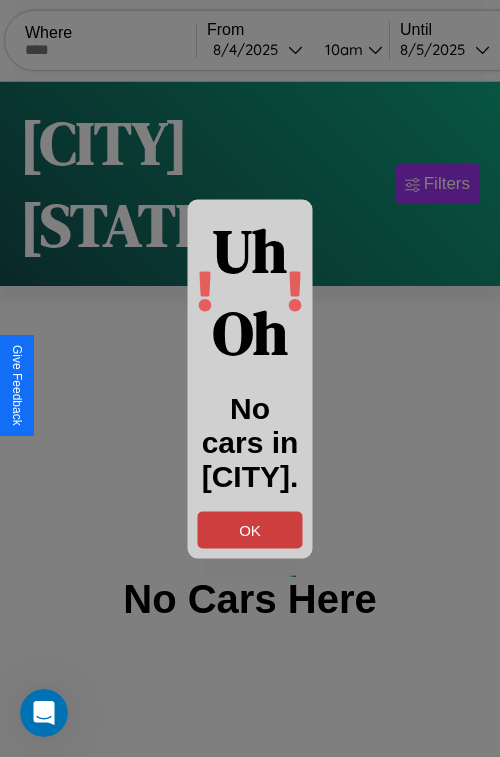 click on "OK" at bounding box center (250, 529) 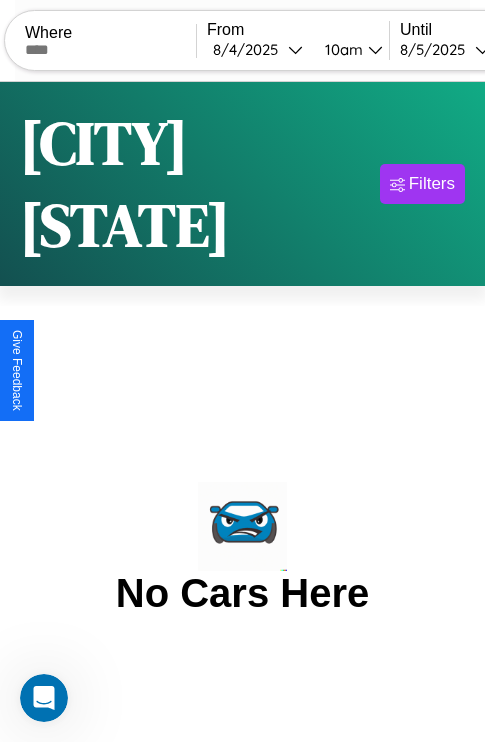 click at bounding box center [110, 50] 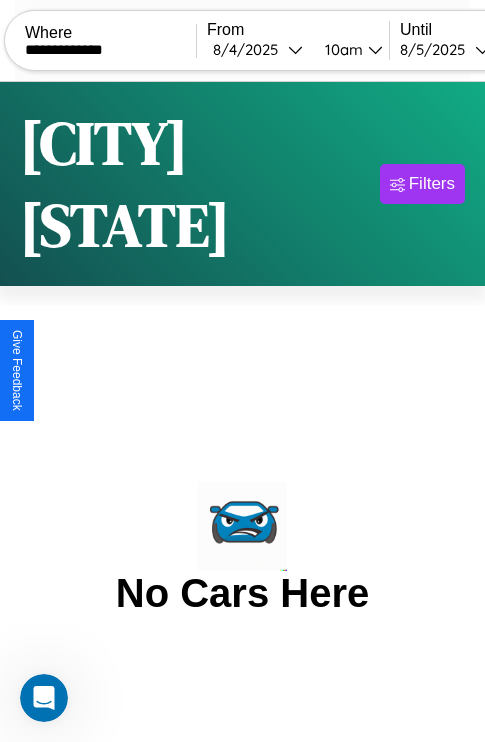 type on "**********" 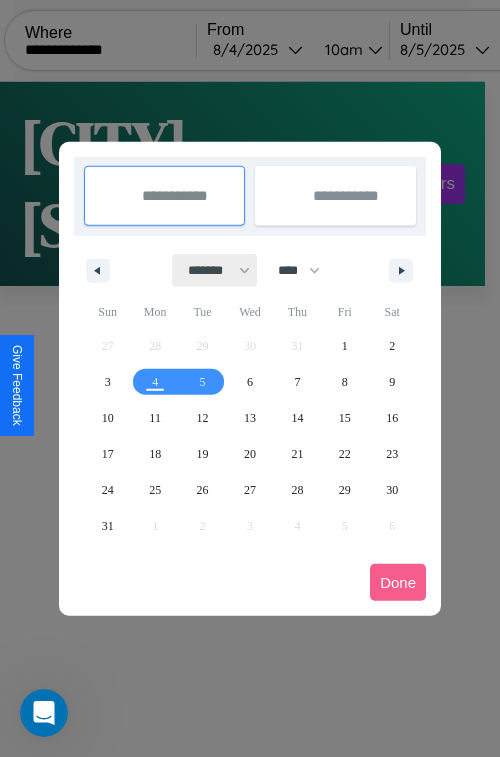 click on "******* ******** ***** ***** *** **** **** ****** ********* ******* ******** ********" at bounding box center [215, 270] 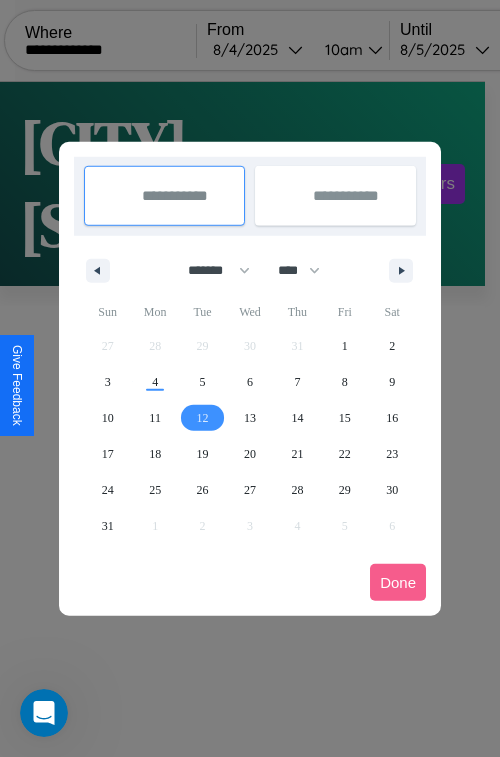 click on "12" at bounding box center (203, 418) 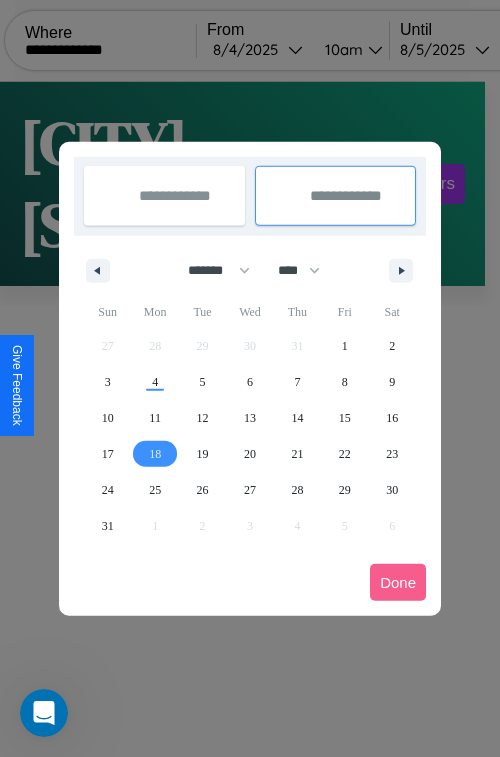 click on "18" at bounding box center (155, 454) 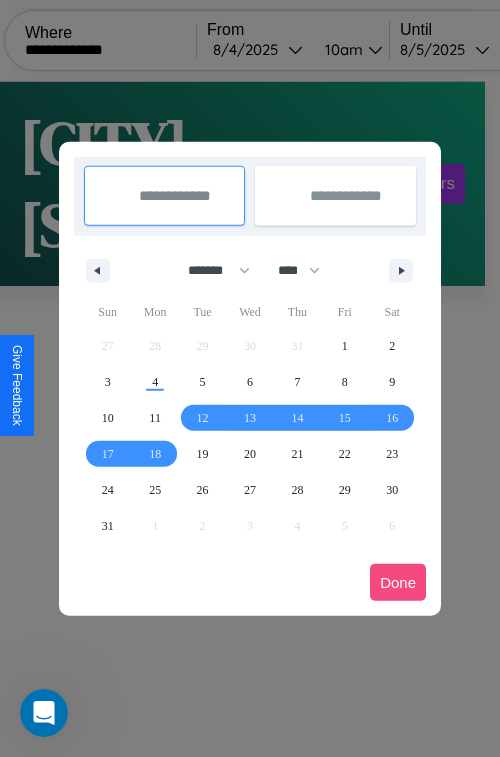click on "Done" at bounding box center [398, 582] 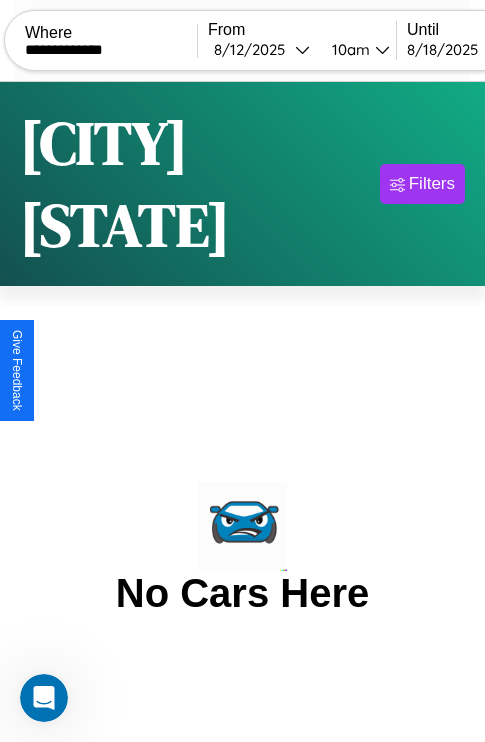 click on "10am" at bounding box center (348, 49) 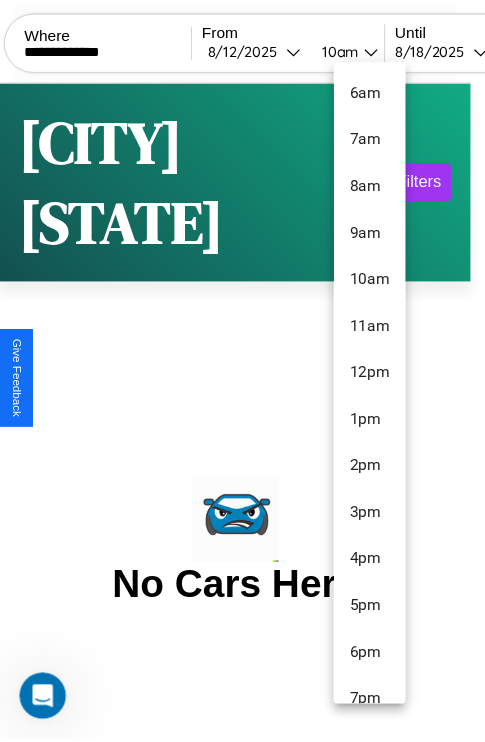 scroll, scrollTop: 211, scrollLeft: 0, axis: vertical 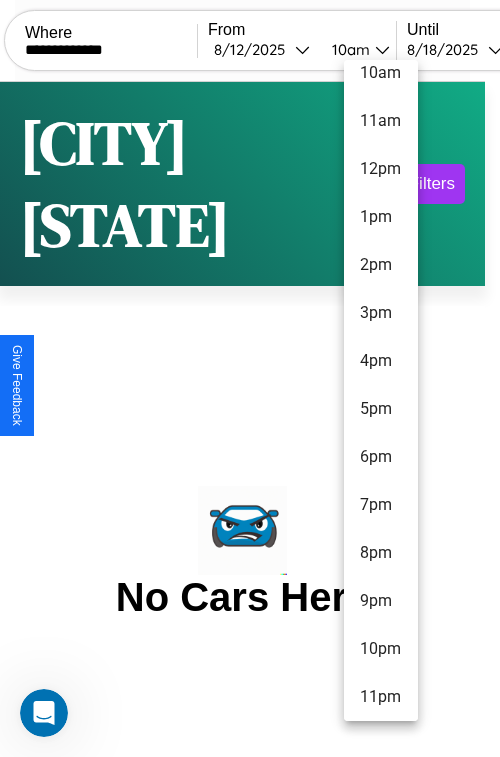 click on "11pm" at bounding box center [381, 697] 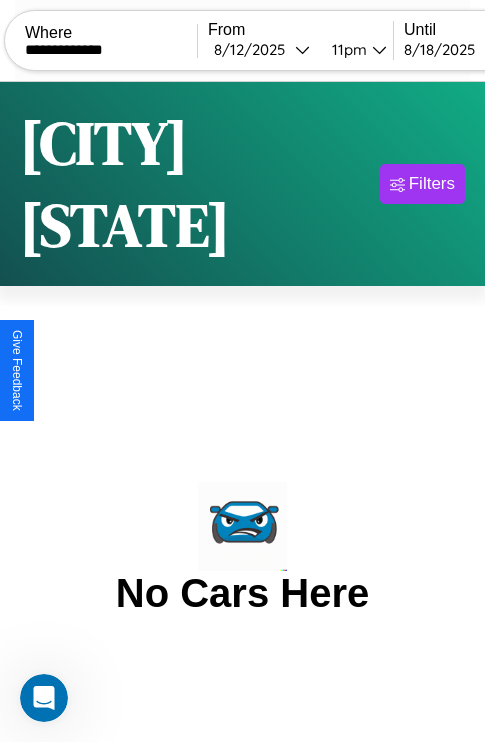 scroll, scrollTop: 0, scrollLeft: 109, axis: horizontal 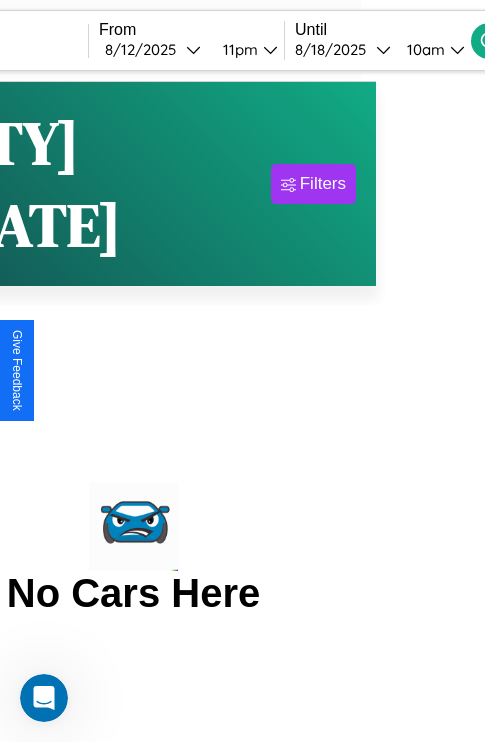 click on "10am" at bounding box center (423, 49) 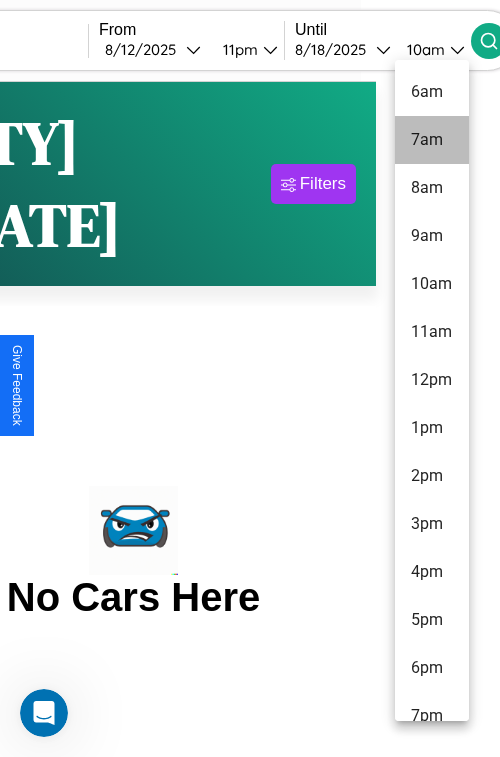 click on "7am" at bounding box center [432, 140] 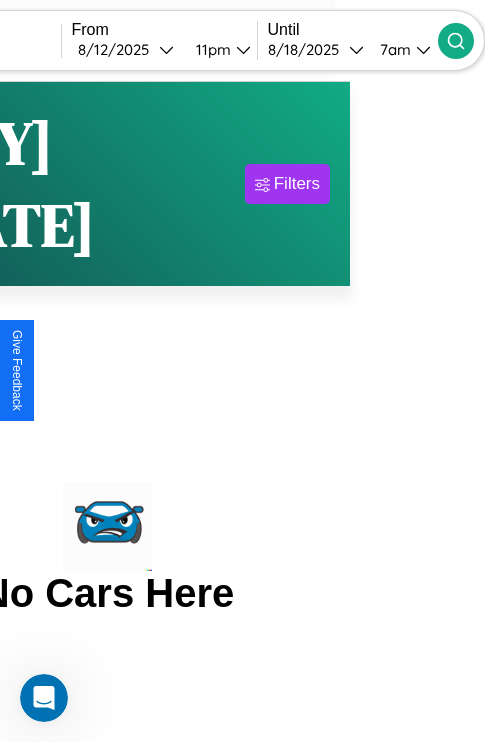 click 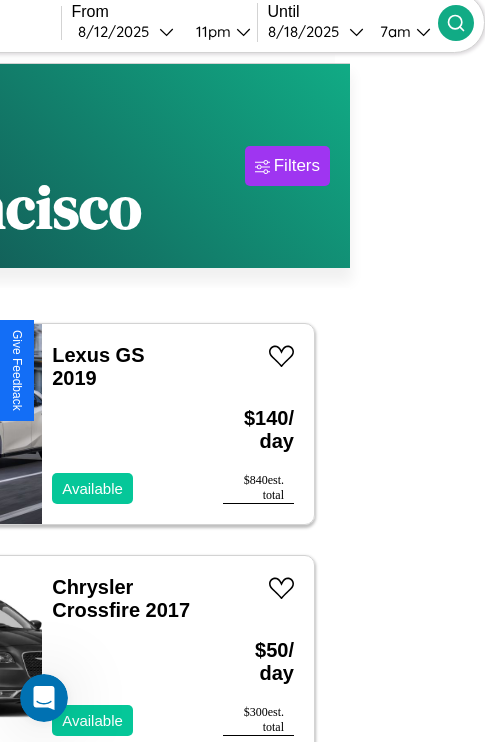 scroll, scrollTop: 177, scrollLeft: 35, axis: both 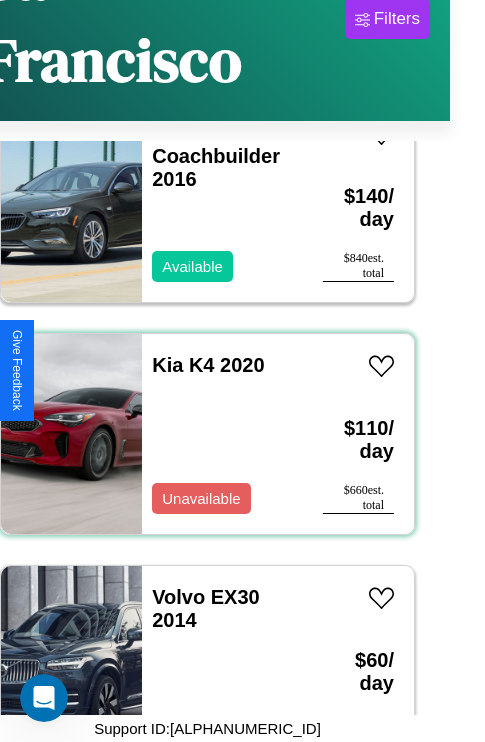 click on "Kia   K4   2020 Unavailable" at bounding box center (222, 434) 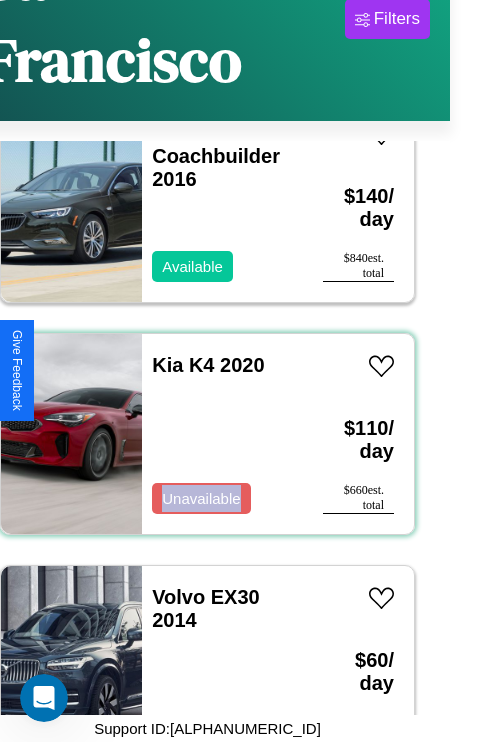 click on "Kia   K4   2020 Unavailable" at bounding box center [222, 434] 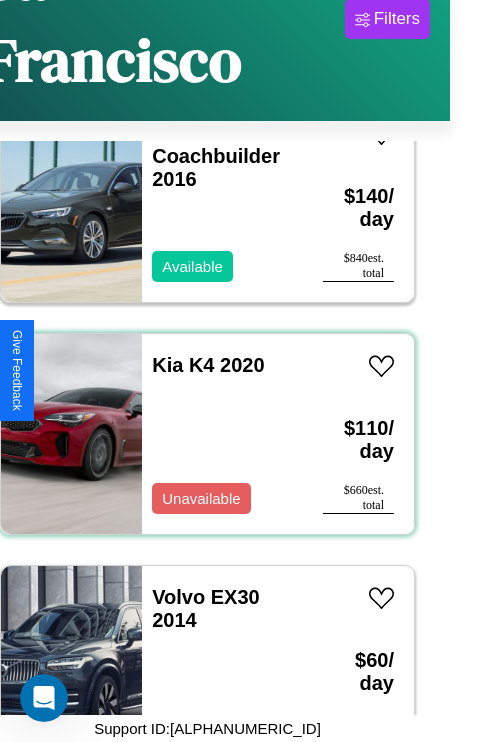 click on "Kia   K4   2020 Unavailable" at bounding box center (222, 434) 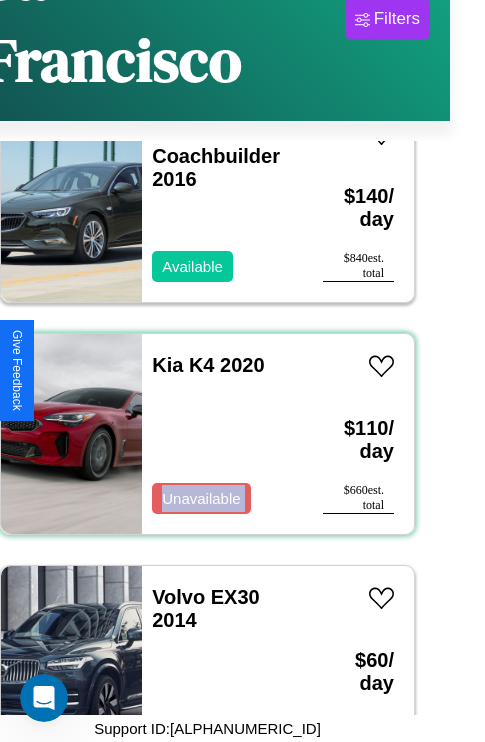 click on "Kia   K4   2020 Unavailable" at bounding box center (222, 434) 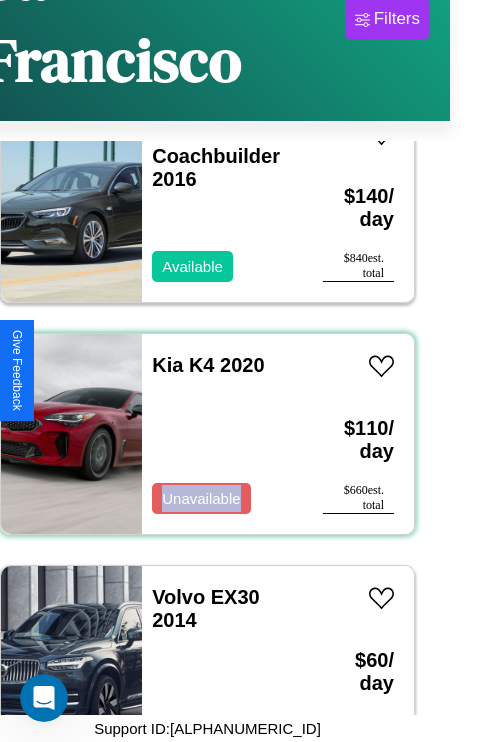 click on "Kia   K4   2020 Unavailable" at bounding box center (222, 434) 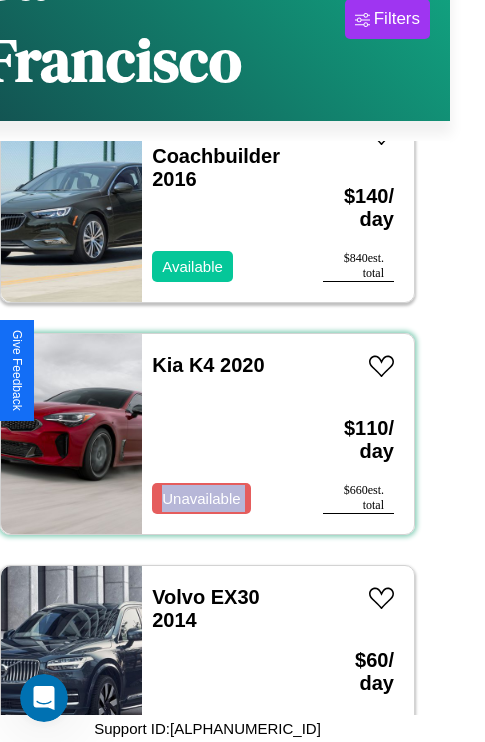 click on "Kia   K4   2020 Unavailable" at bounding box center [222, 434] 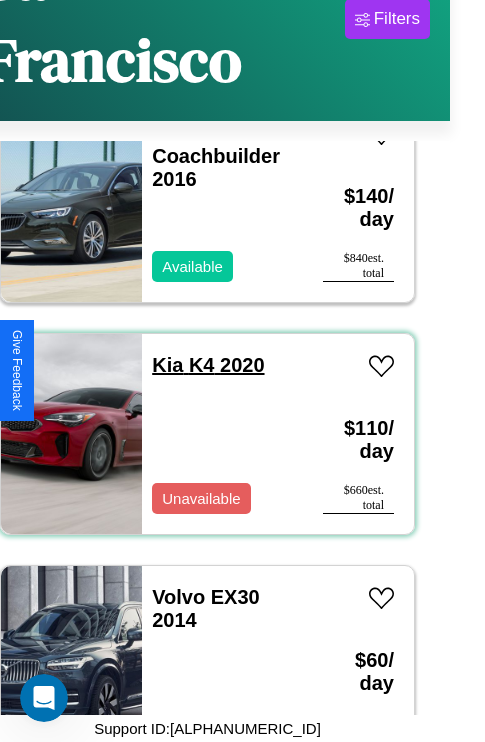 click on "Kia   K4   2020" at bounding box center (208, 365) 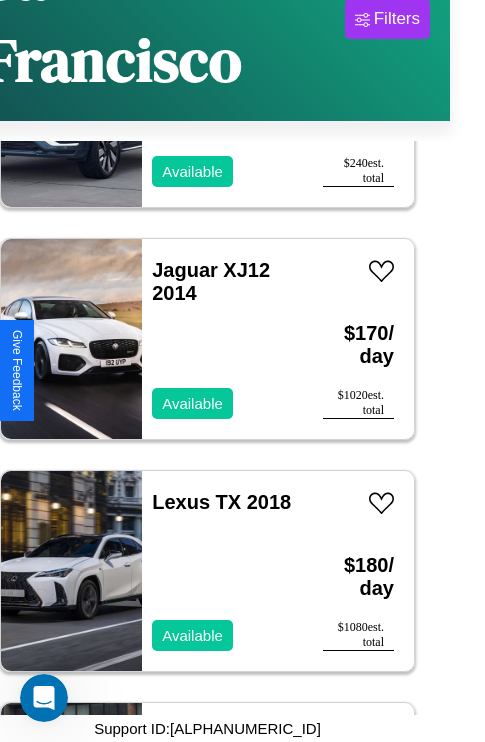 scroll, scrollTop: 2627, scrollLeft: 0, axis: vertical 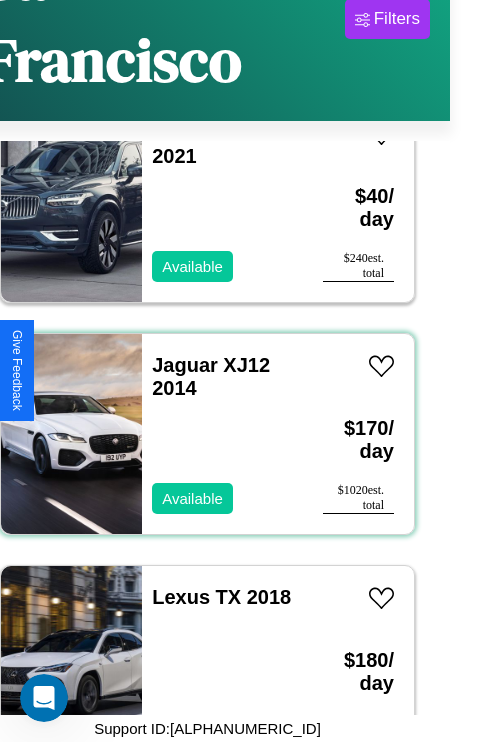 click on "Jaguar   XJ12   2014 Available" at bounding box center (222, 434) 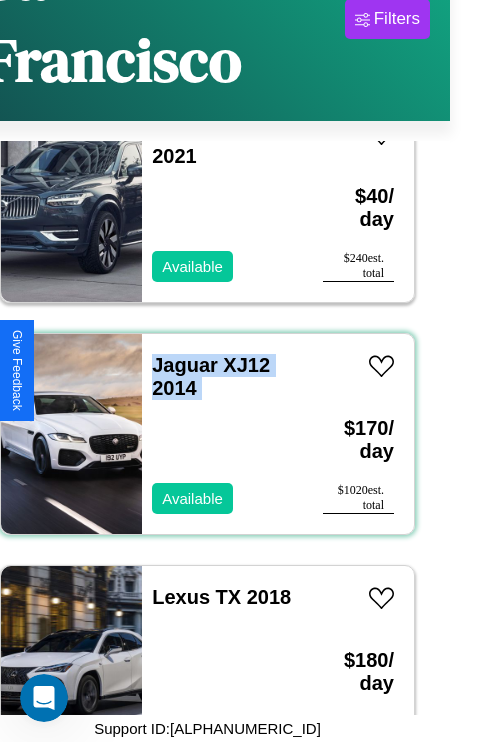 click on "Jaguar   XJ12   2014 Available" at bounding box center [222, 434] 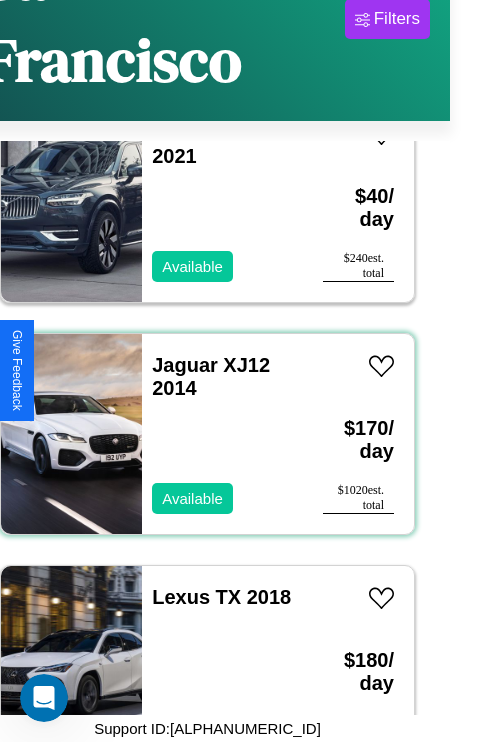 click on "Jaguar   XJ12   2014 Available" at bounding box center [222, 434] 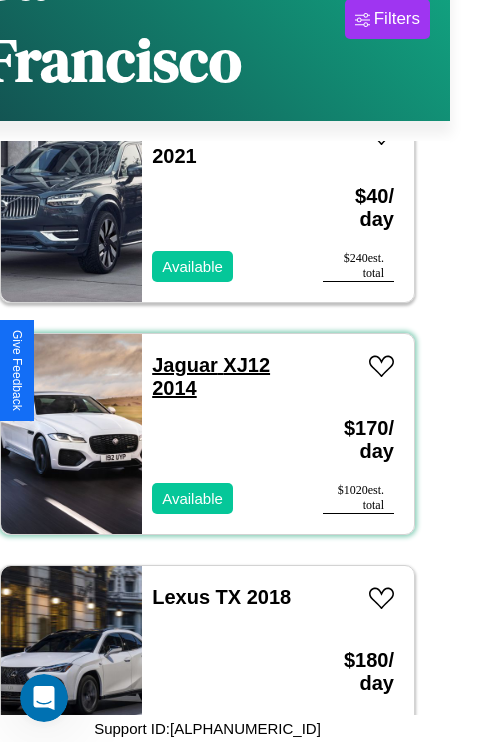 click on "Jaguar   XJ12   2014" at bounding box center (211, 376) 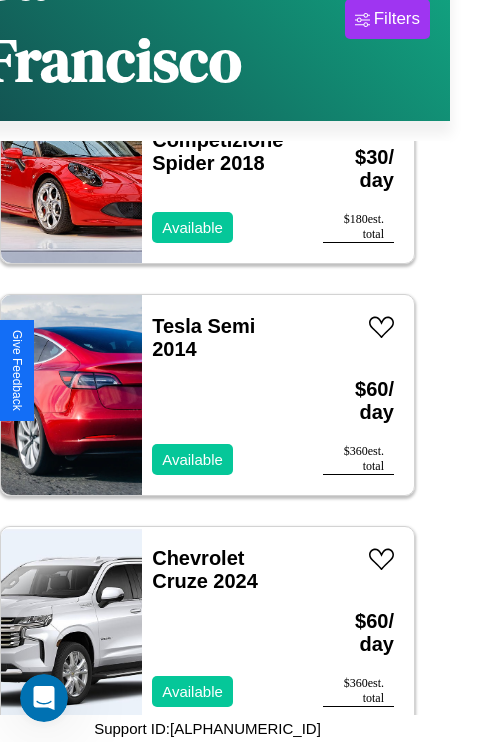 scroll, scrollTop: 1931, scrollLeft: 0, axis: vertical 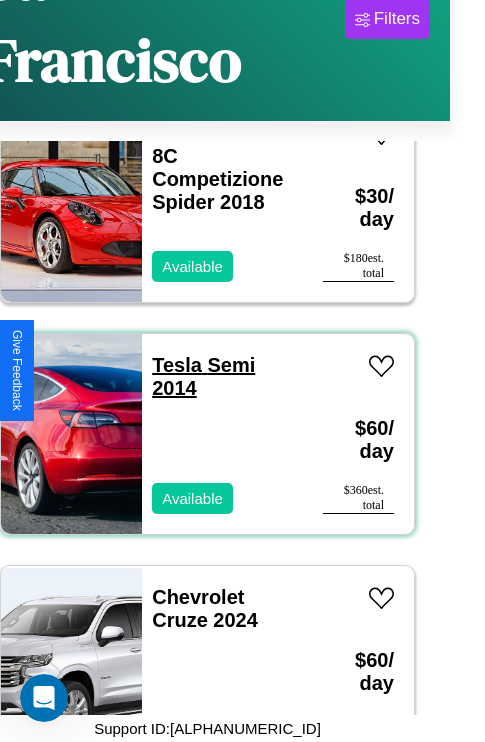 click on "Tesla   Semi   2014" at bounding box center (203, 376) 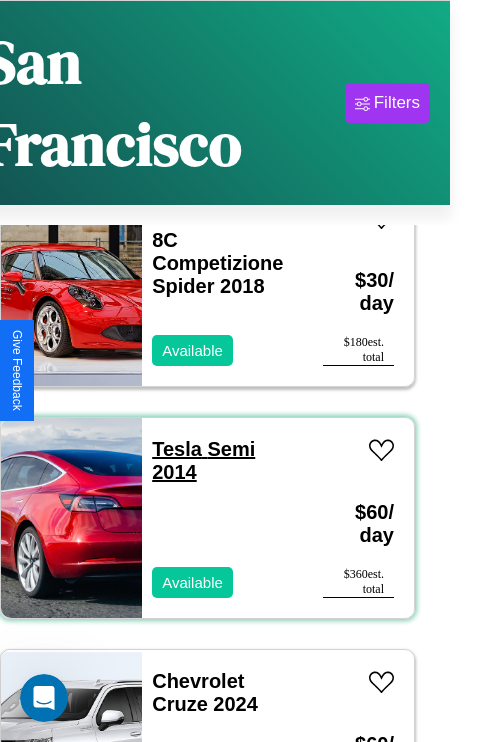 scroll, scrollTop: 0, scrollLeft: 35, axis: horizontal 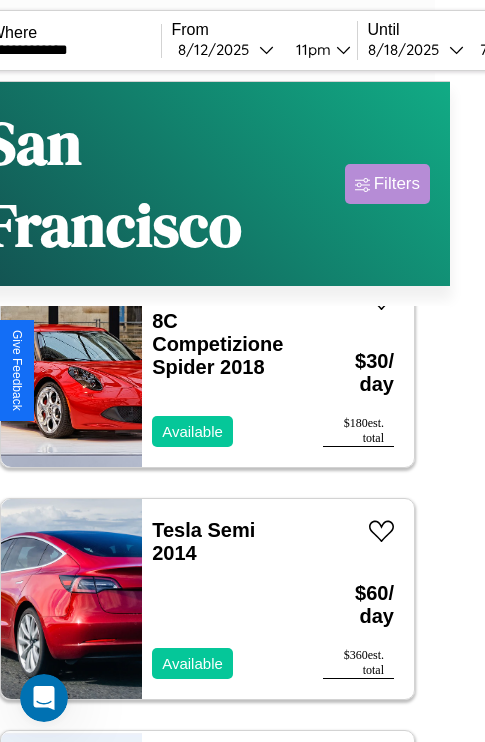 click on "Filters" at bounding box center (397, 184) 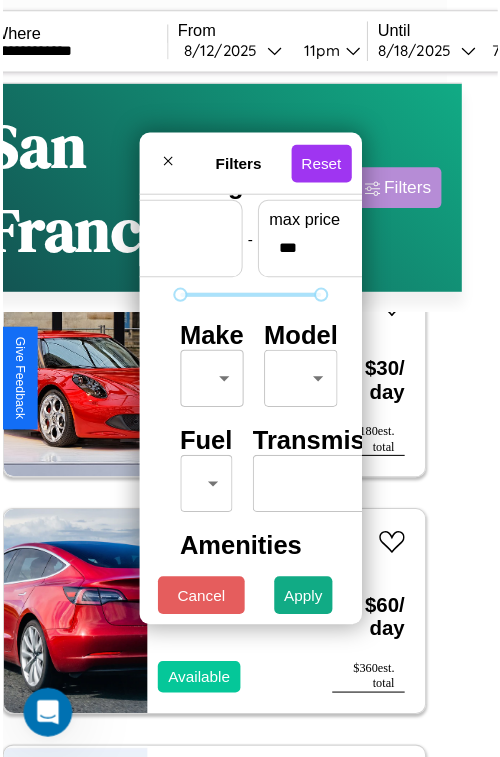 scroll, scrollTop: 59, scrollLeft: 0, axis: vertical 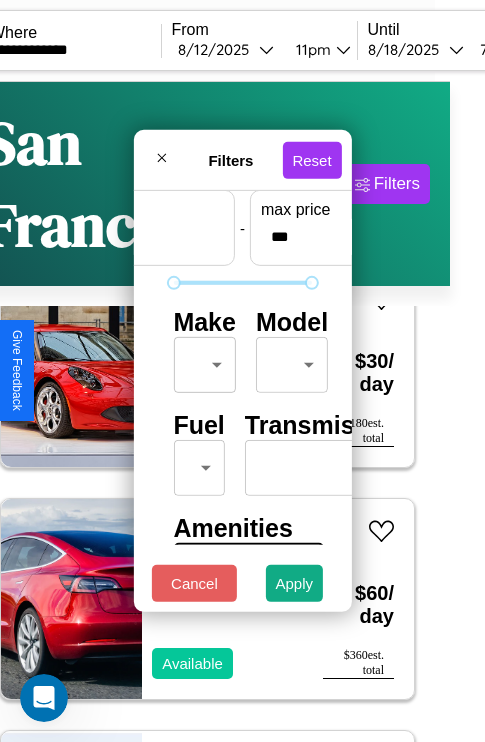 click on "**********" at bounding box center [207, 453] 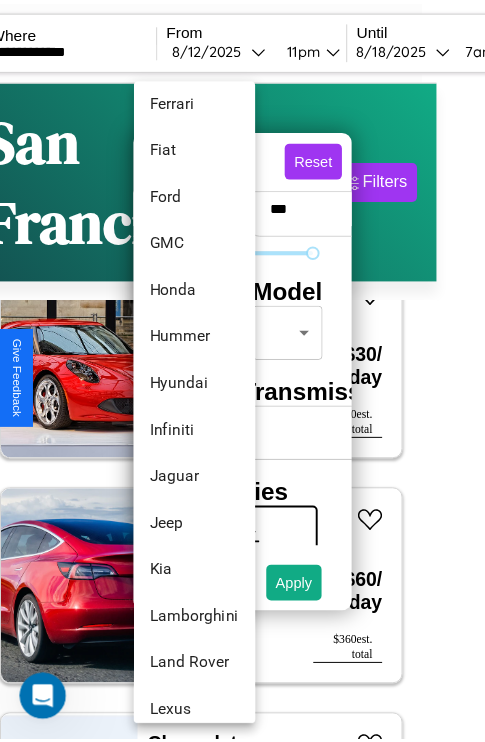 scroll, scrollTop: 614, scrollLeft: 0, axis: vertical 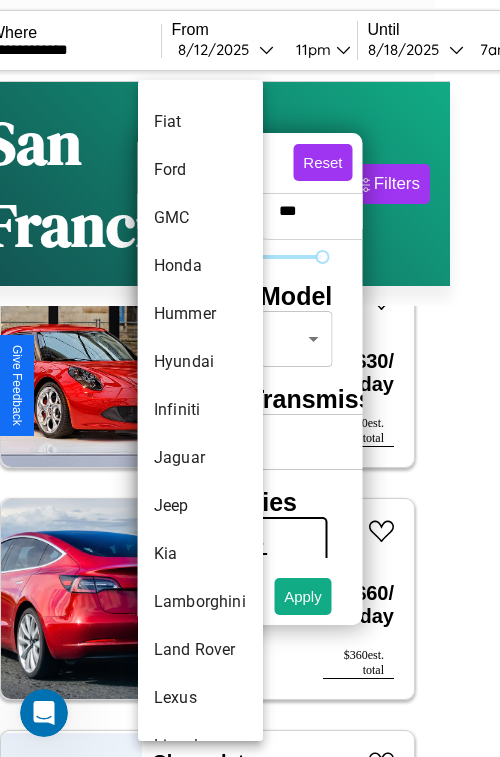 click on "Infiniti" at bounding box center (200, 410) 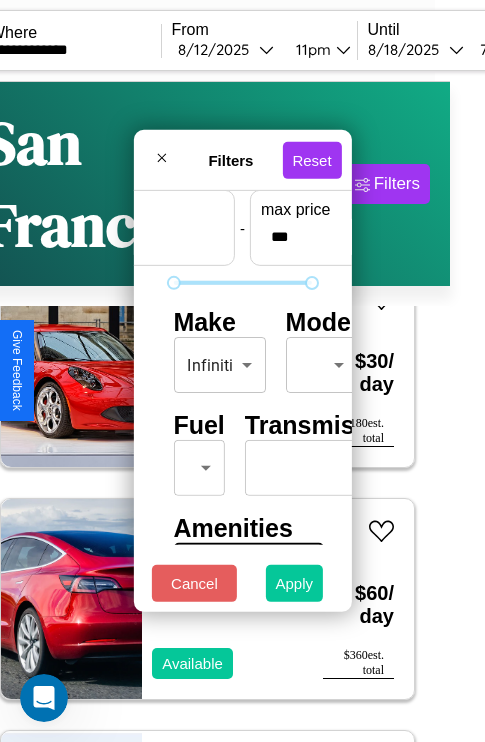 click on "Apply" at bounding box center (295, 583) 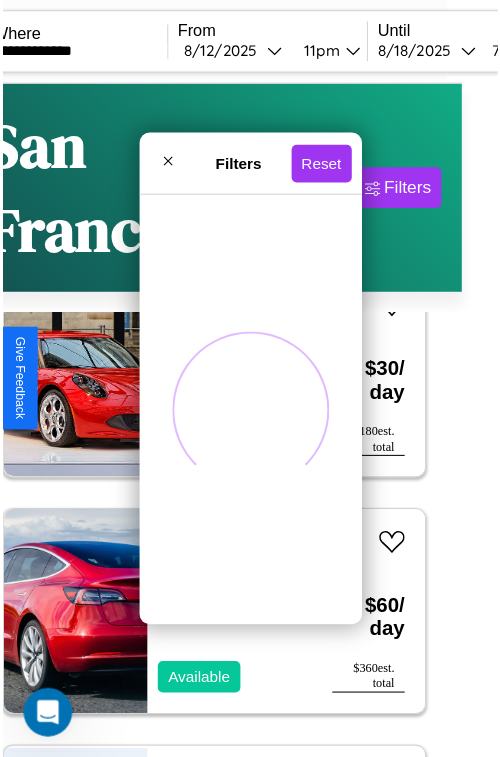 scroll, scrollTop: 0, scrollLeft: 0, axis: both 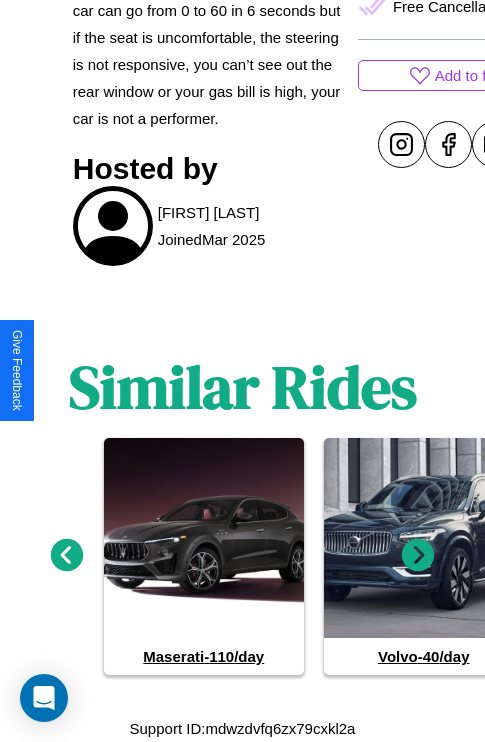 click 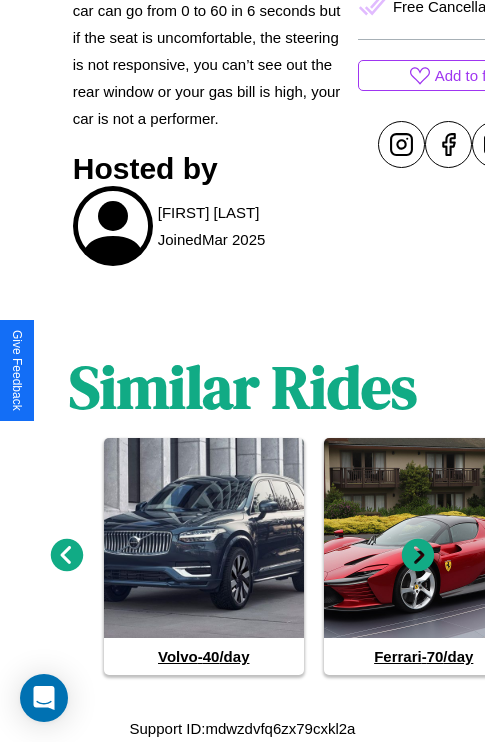 click 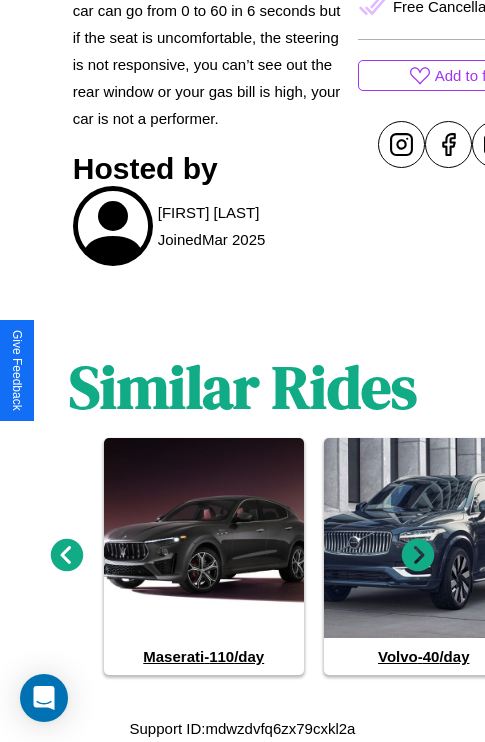 click 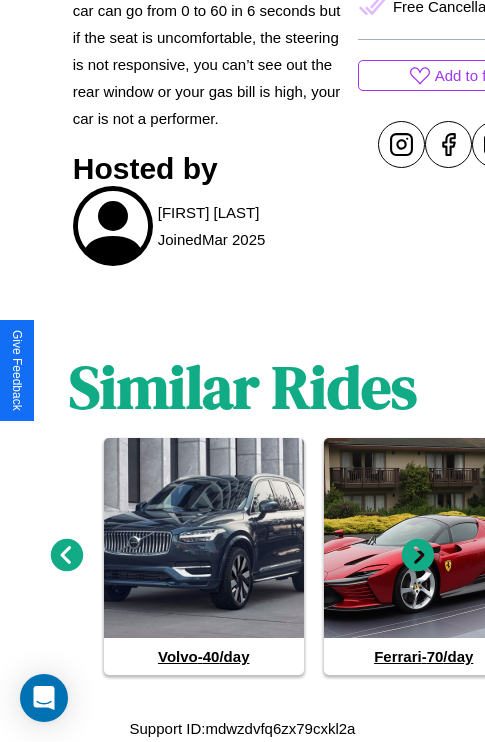 click 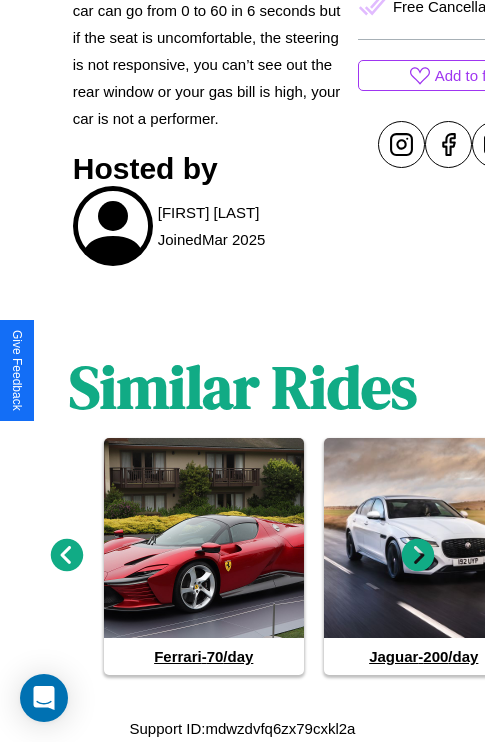 click 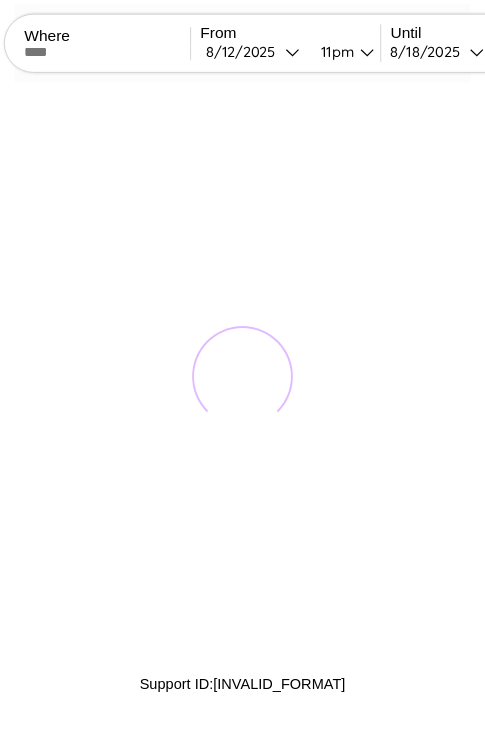 scroll, scrollTop: 0, scrollLeft: 0, axis: both 